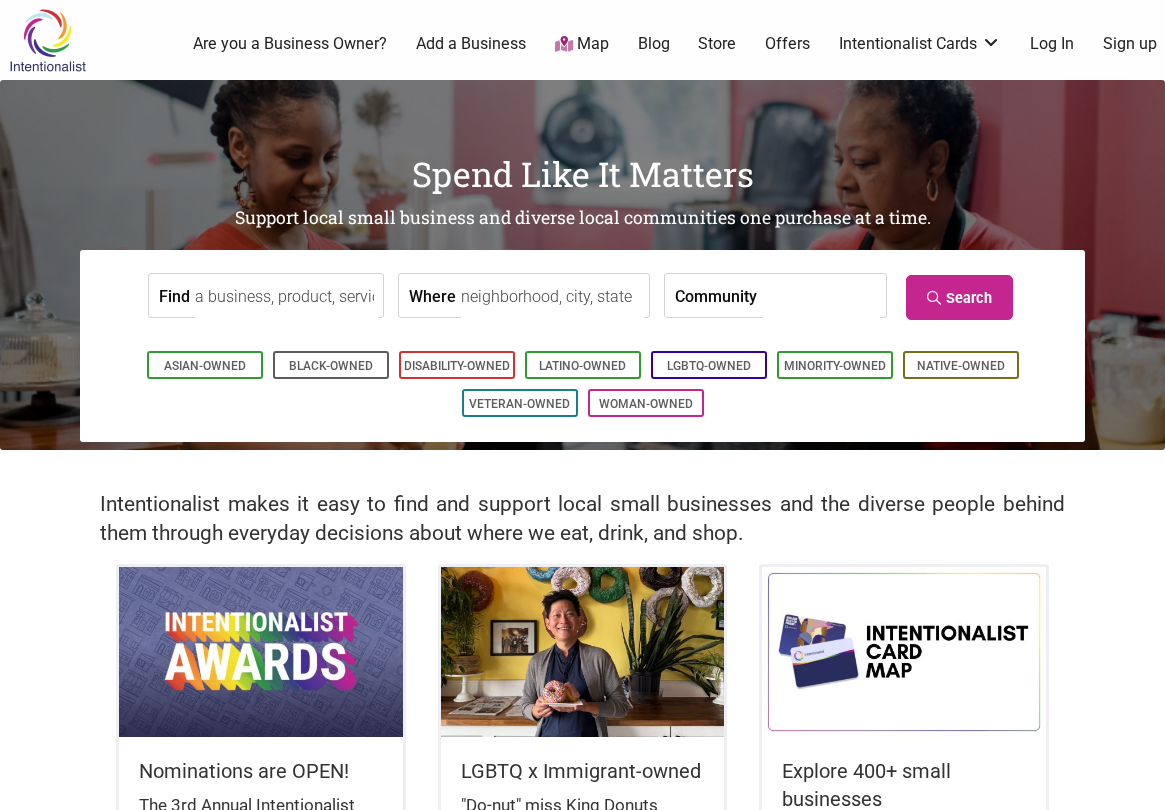 scroll, scrollTop: 0, scrollLeft: 0, axis: both 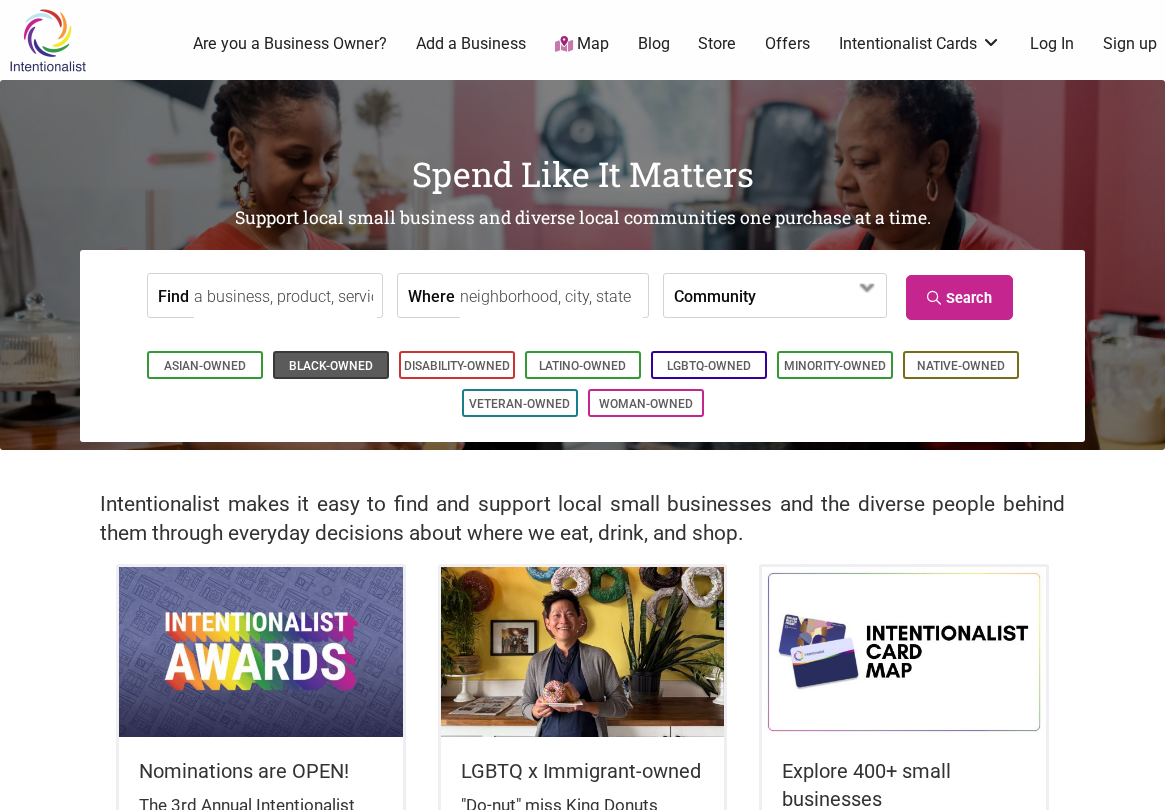 click on "Black-Owned" at bounding box center (331, 366) 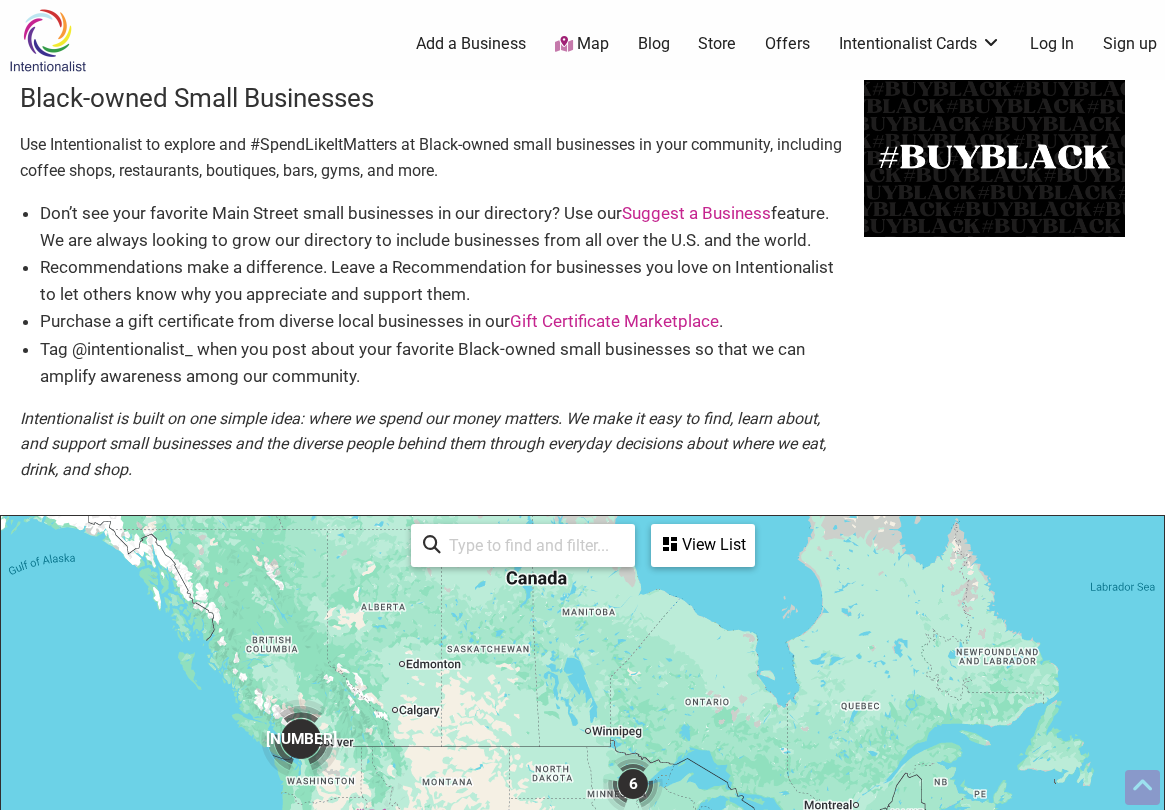 scroll, scrollTop: 500, scrollLeft: 0, axis: vertical 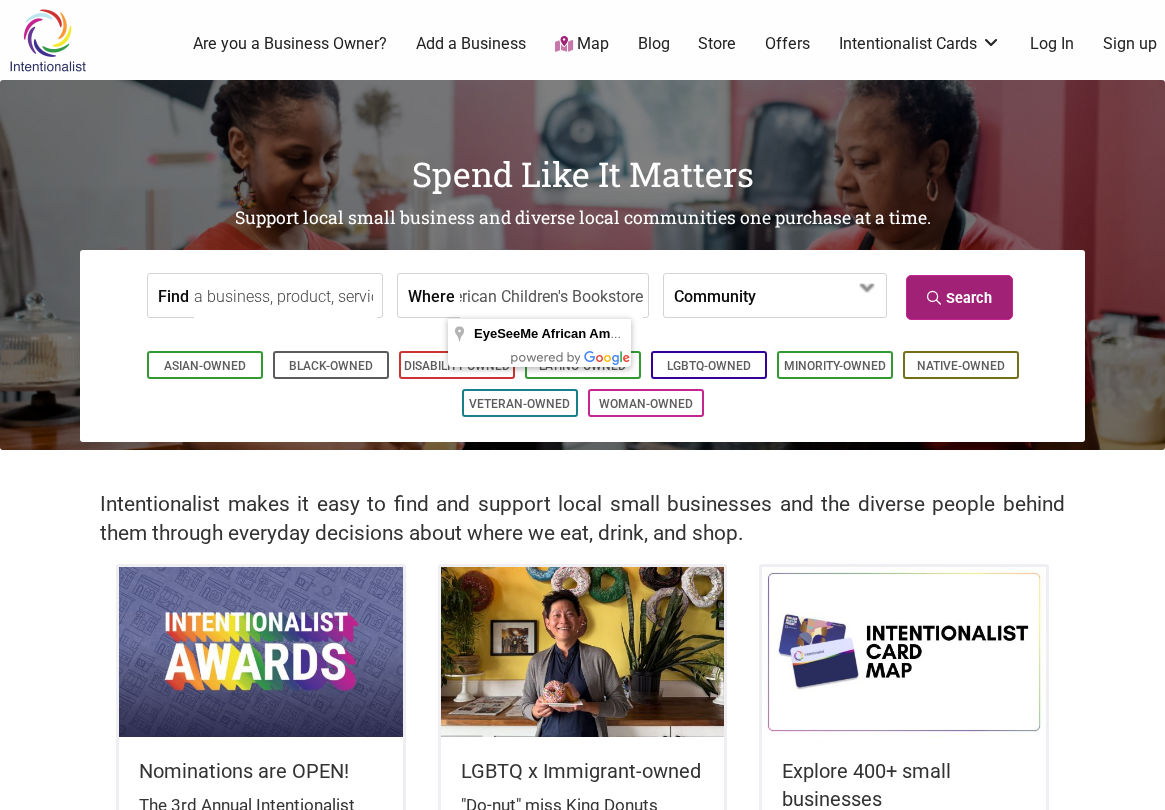 type on "EyeSeeMe African American Children's Bookstore" 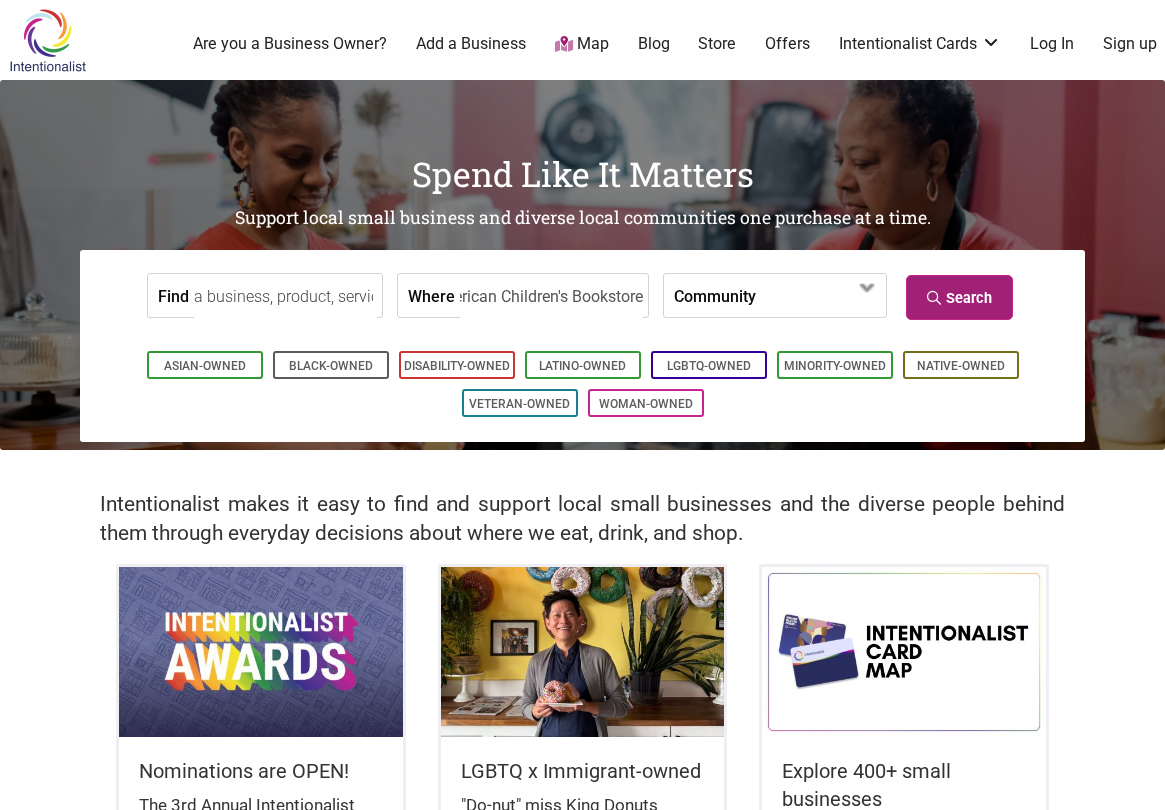 scroll, scrollTop: 0, scrollLeft: 0, axis: both 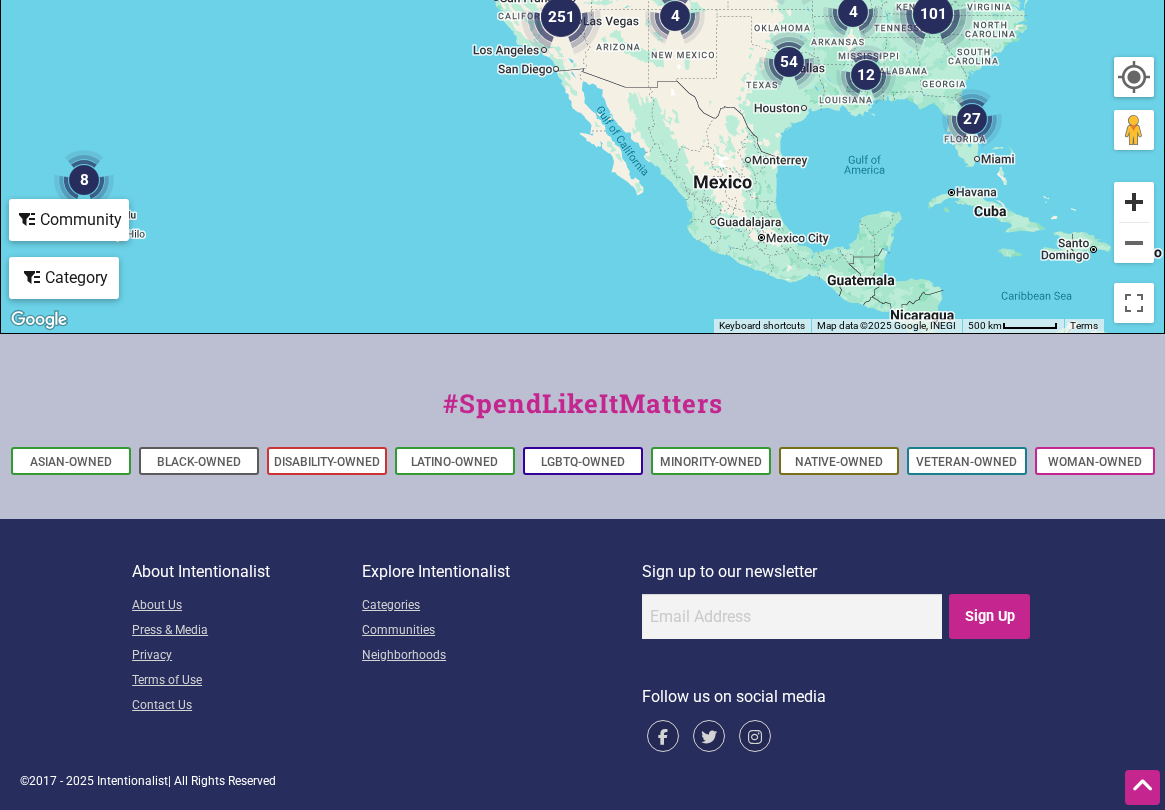 click at bounding box center [1134, 202] 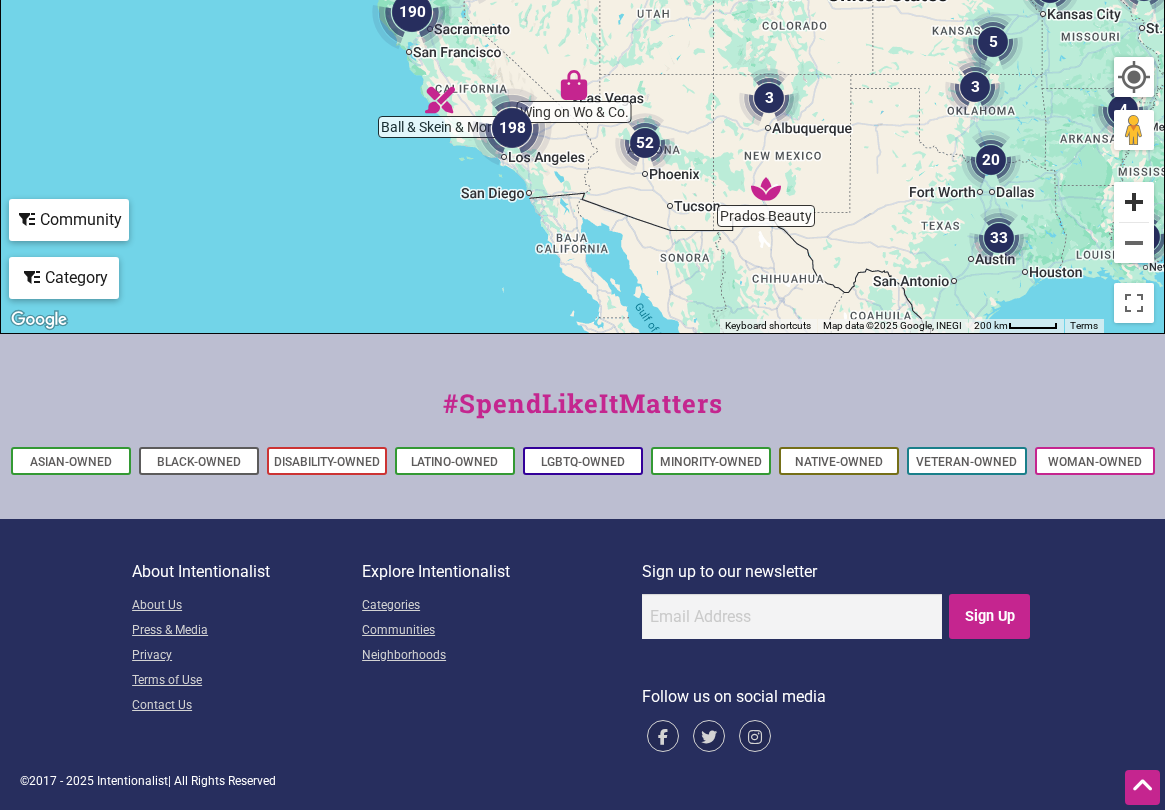 click at bounding box center (1134, 202) 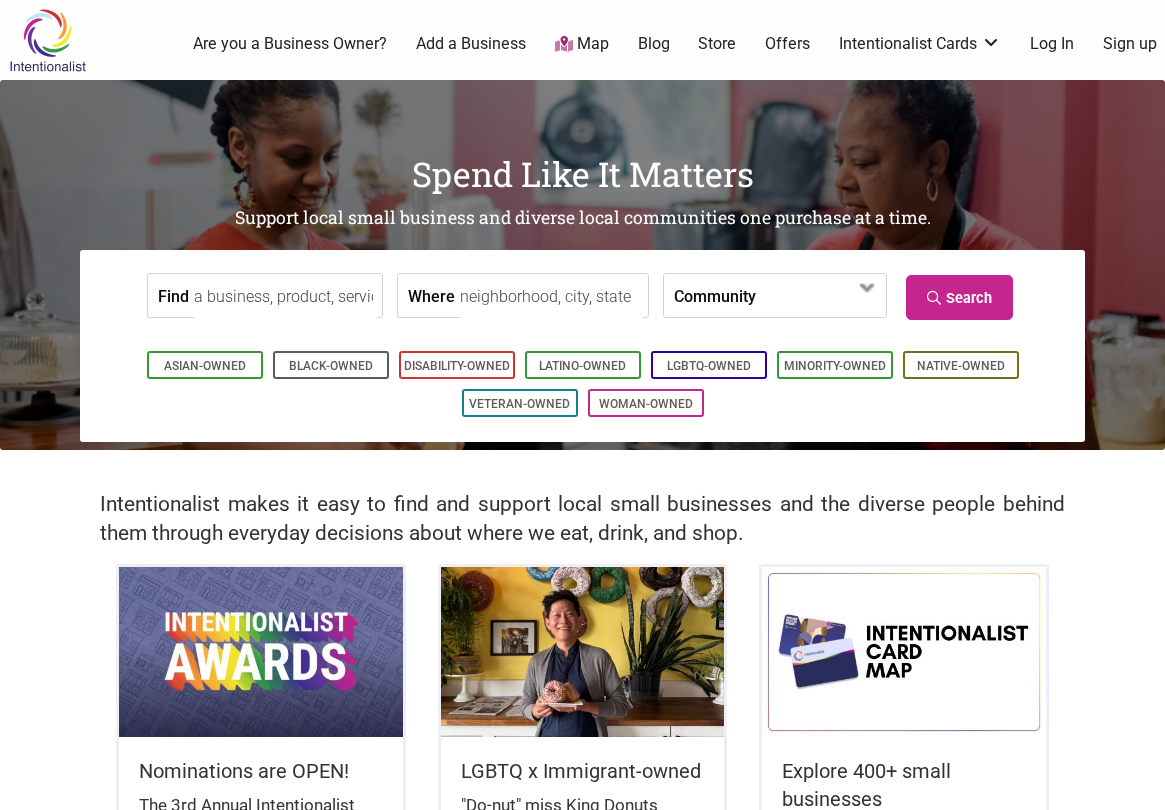 scroll, scrollTop: 0, scrollLeft: 0, axis: both 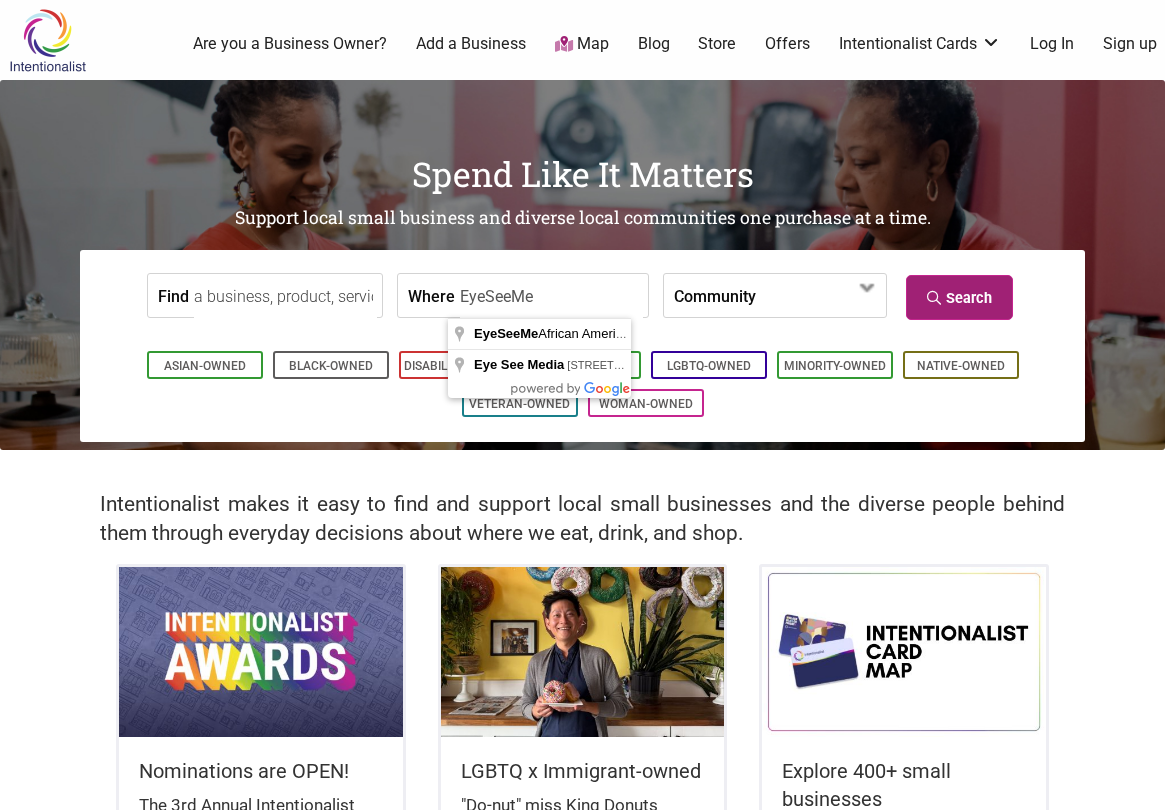 type on "EyeSeeMe" 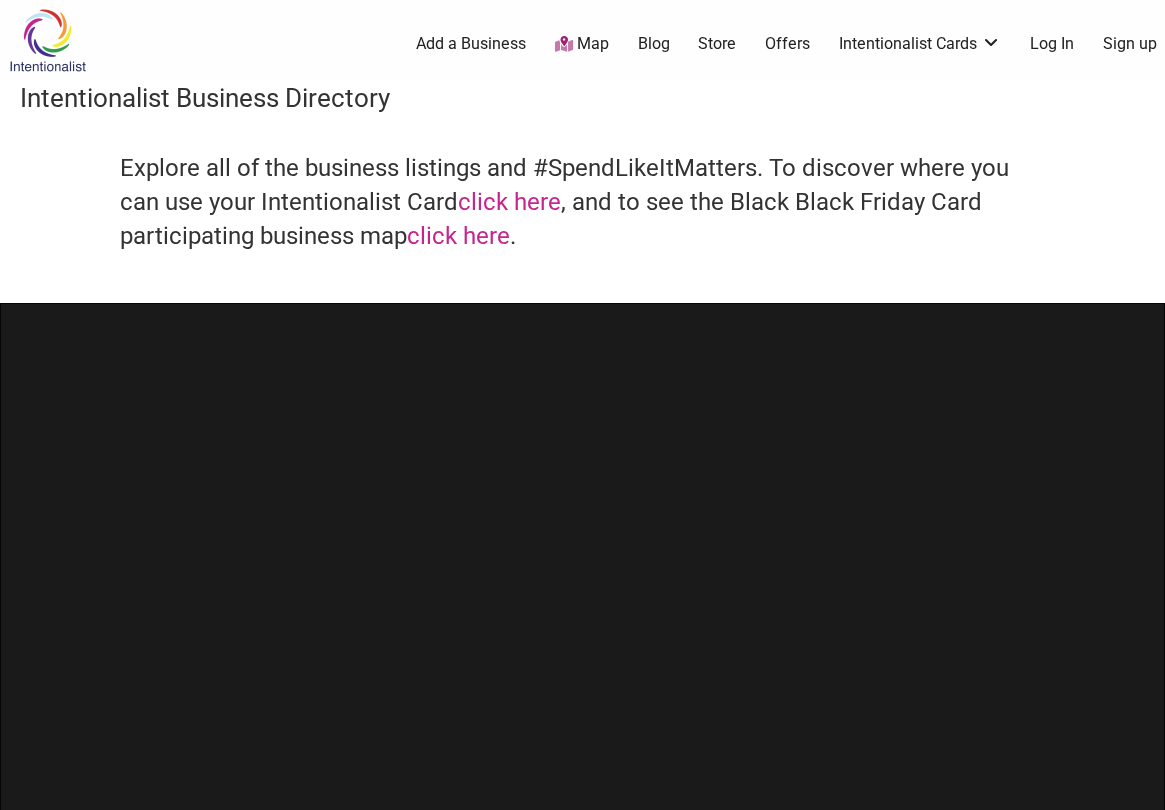 scroll, scrollTop: 0, scrollLeft: 0, axis: both 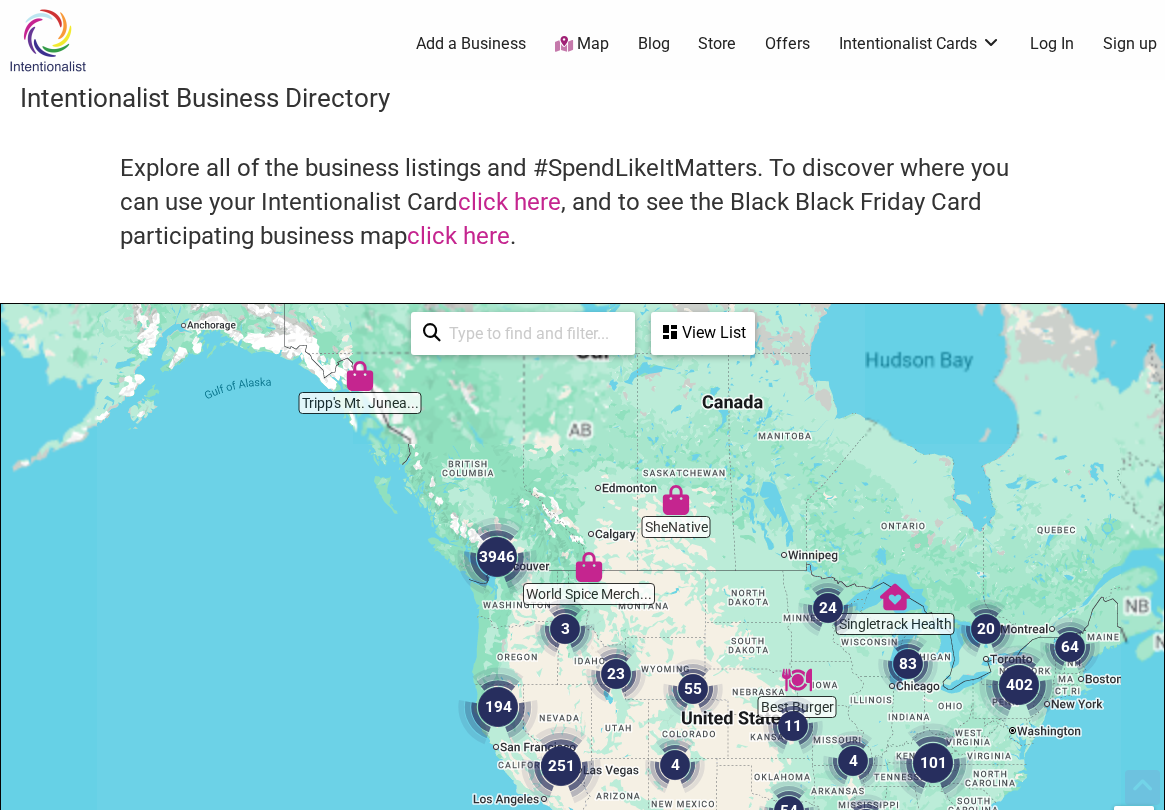 click on "Black-Owned" at bounding box center (199, 1211) 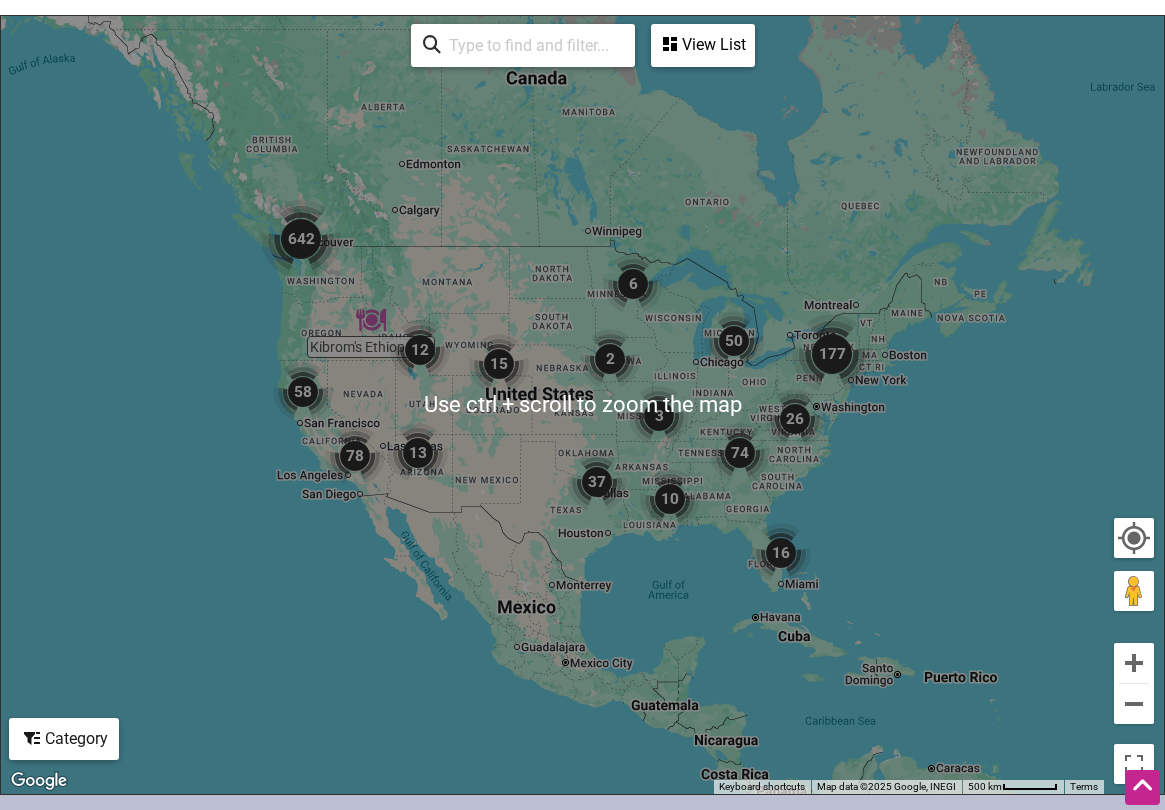 scroll, scrollTop: 961, scrollLeft: 0, axis: vertical 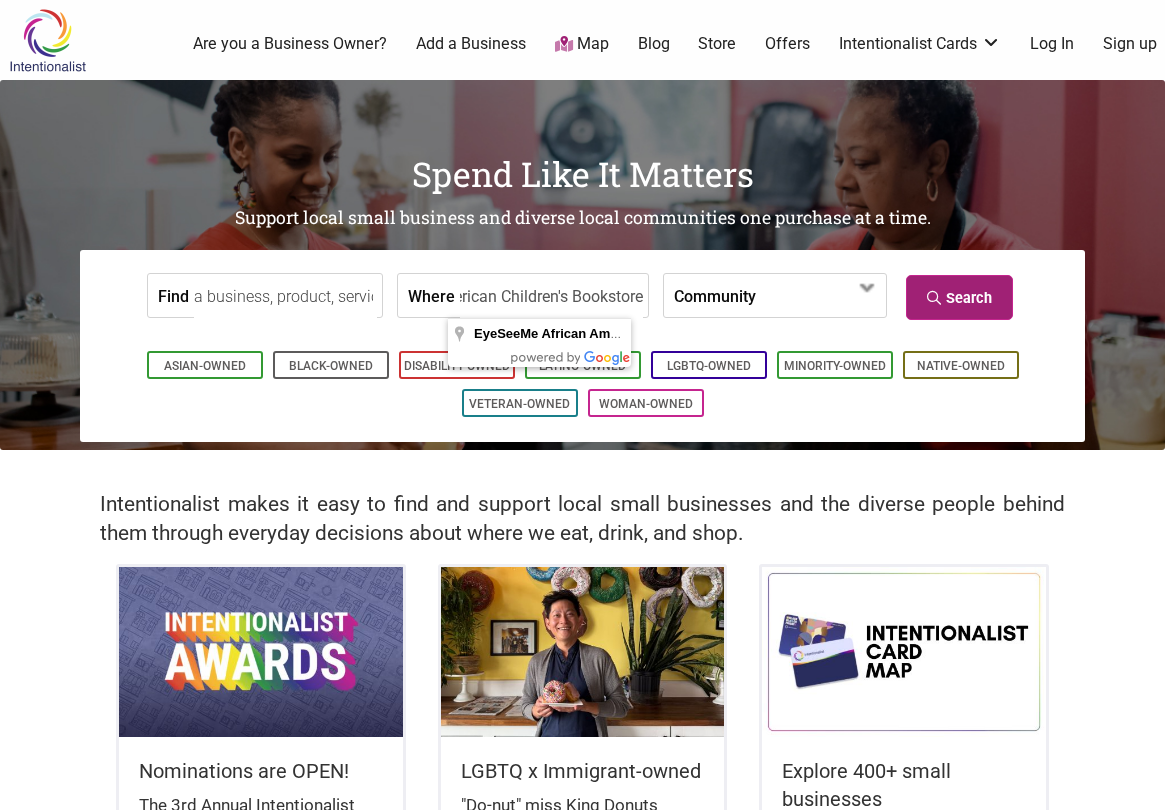 type on "EyeSeeMe African American Children's Bookstore" 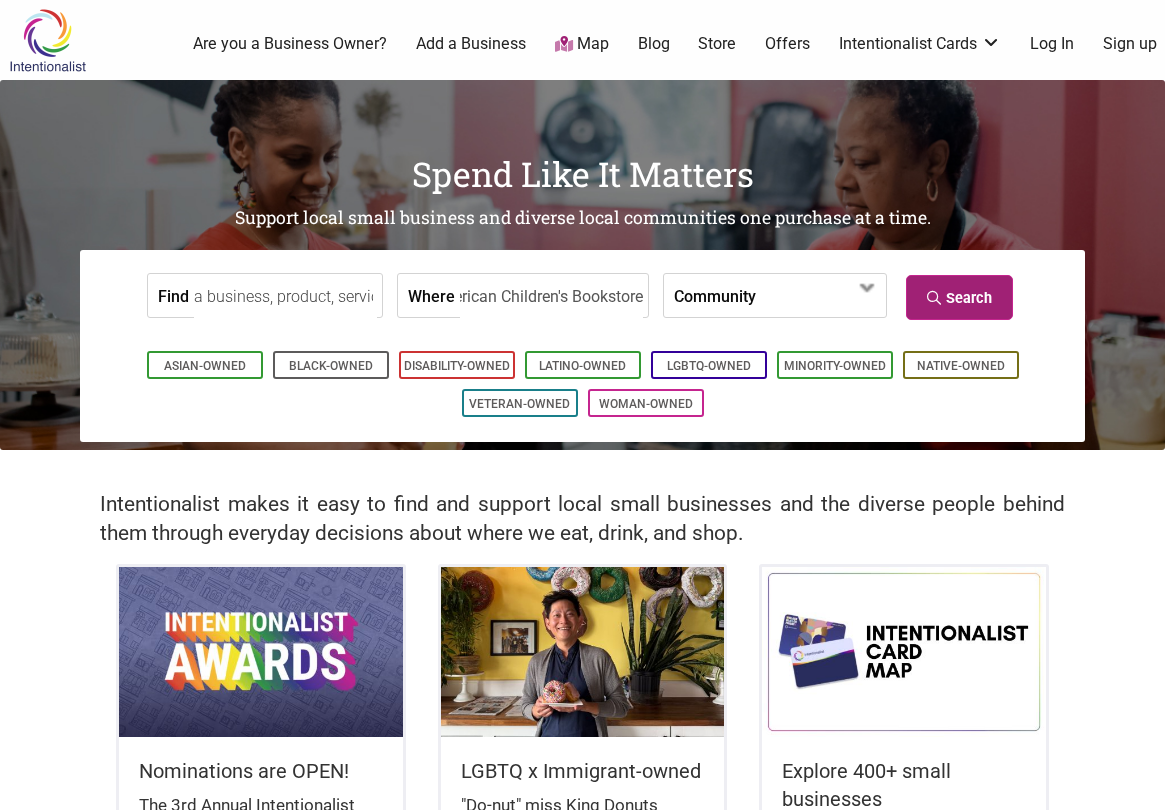 scroll, scrollTop: 0, scrollLeft: 0, axis: both 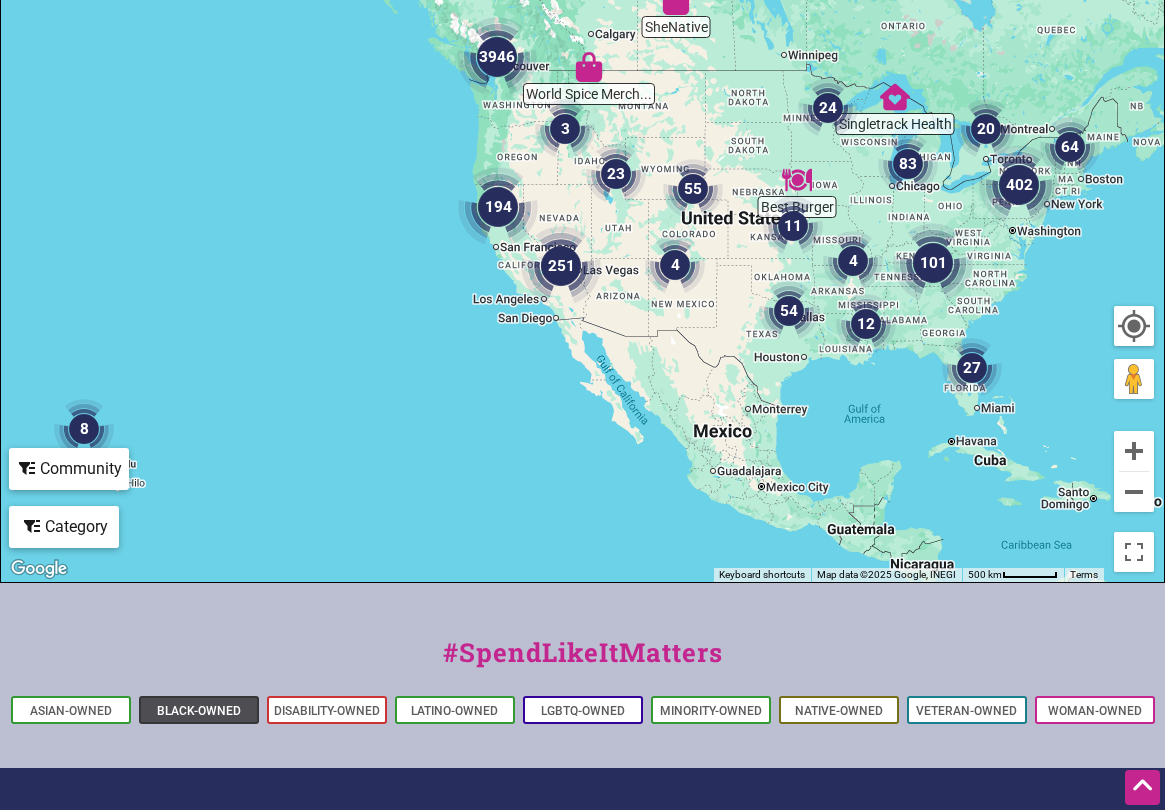 click on "Black-Owned" at bounding box center [199, 711] 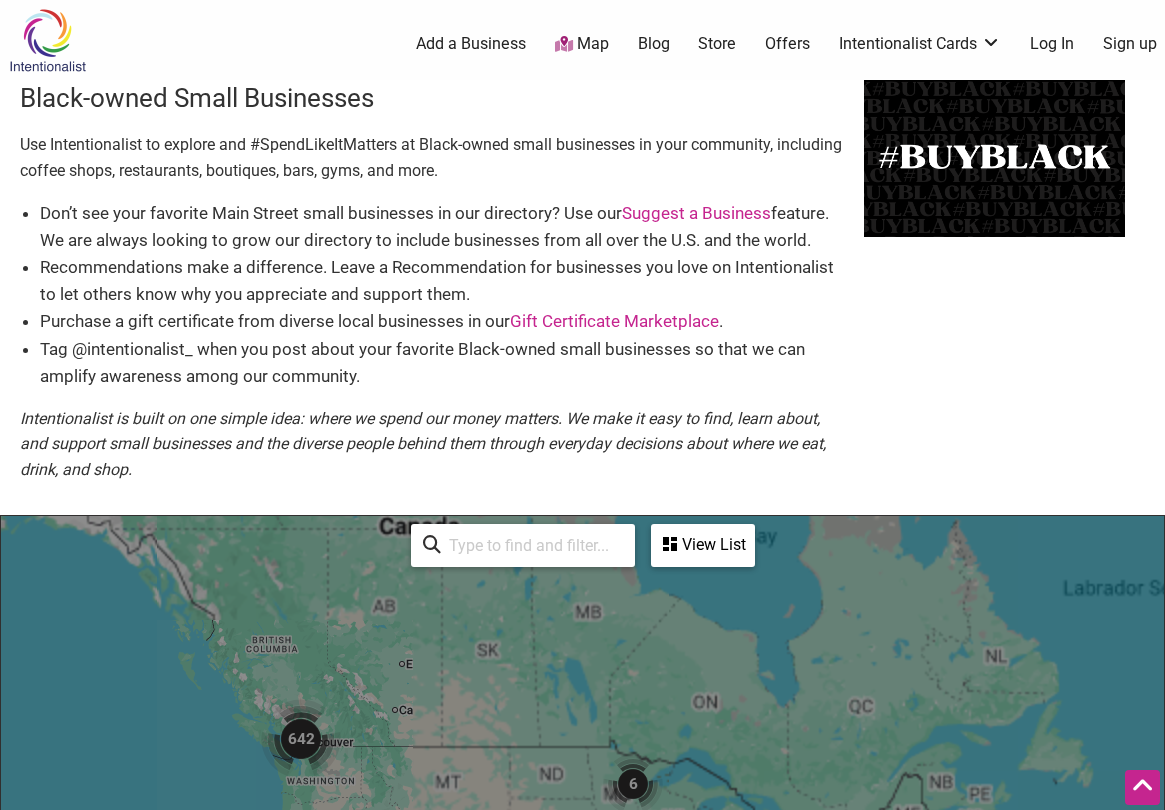 scroll, scrollTop: 500, scrollLeft: 0, axis: vertical 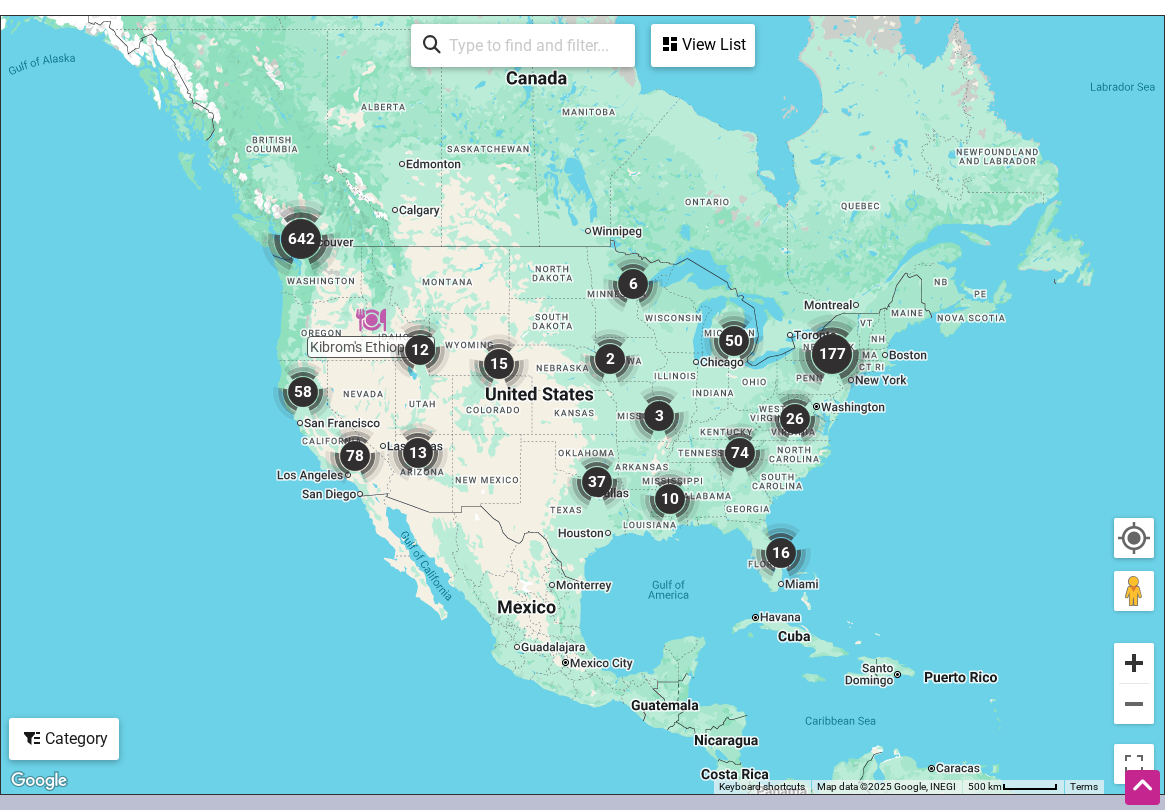 click at bounding box center (1134, 663) 